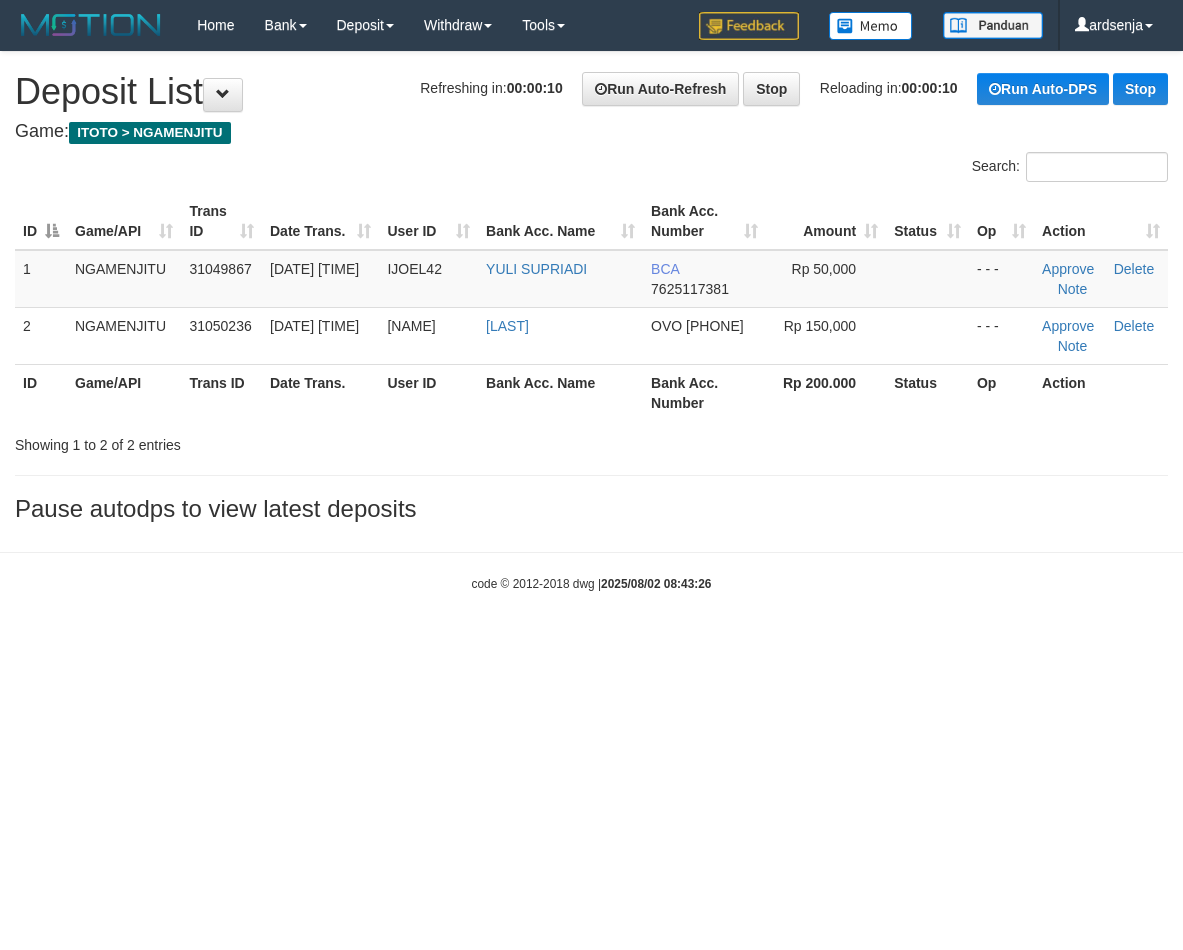 scroll, scrollTop: 0, scrollLeft: 0, axis: both 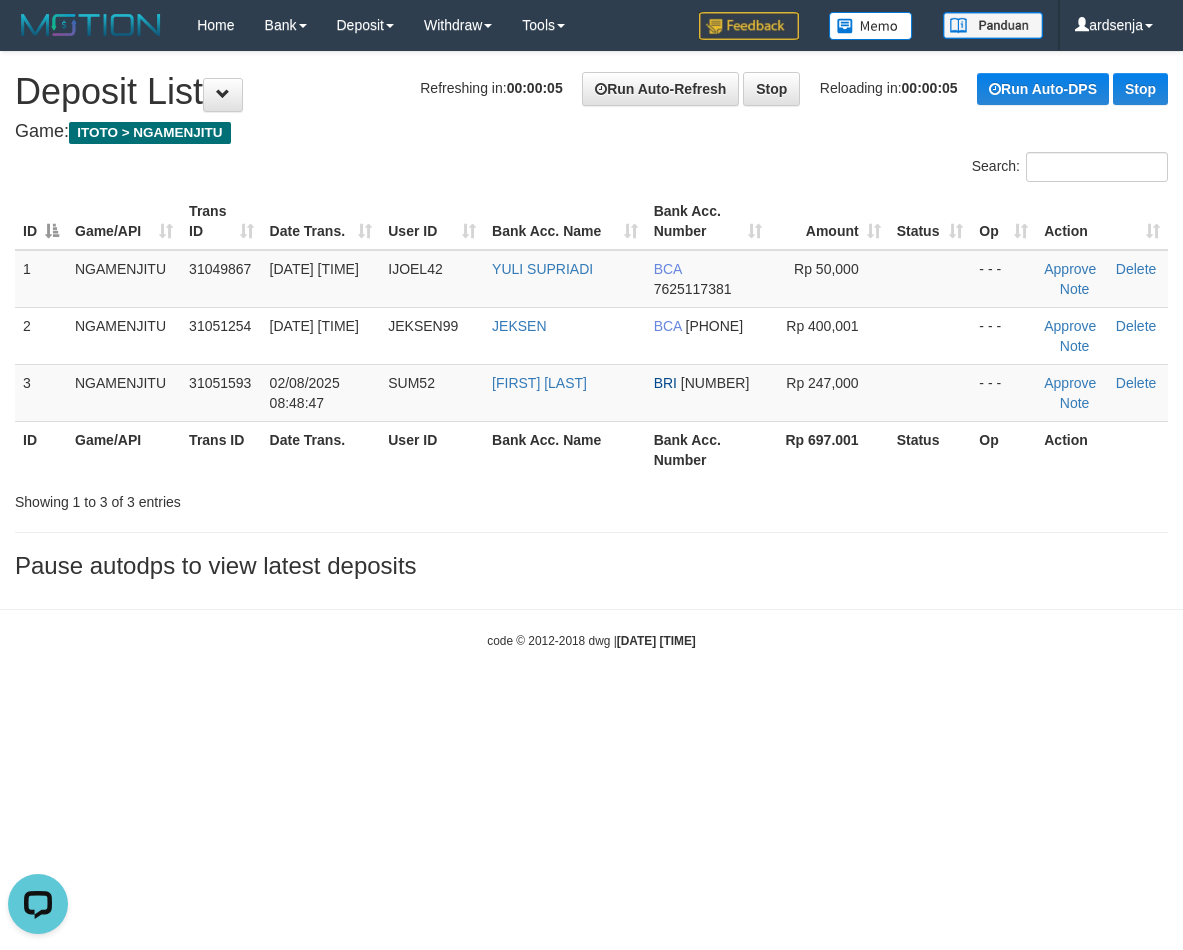 click on "Toggle navigation
Home
Bank
Account List
Load
By Website
Group
[ITOTO]													NGAMENJITU
By Load Group (DPS)
Group ard-1
Group ard-2
Group ard-3
Group ard-4
Mutasi Bank 							 -" at bounding box center (591, 350) 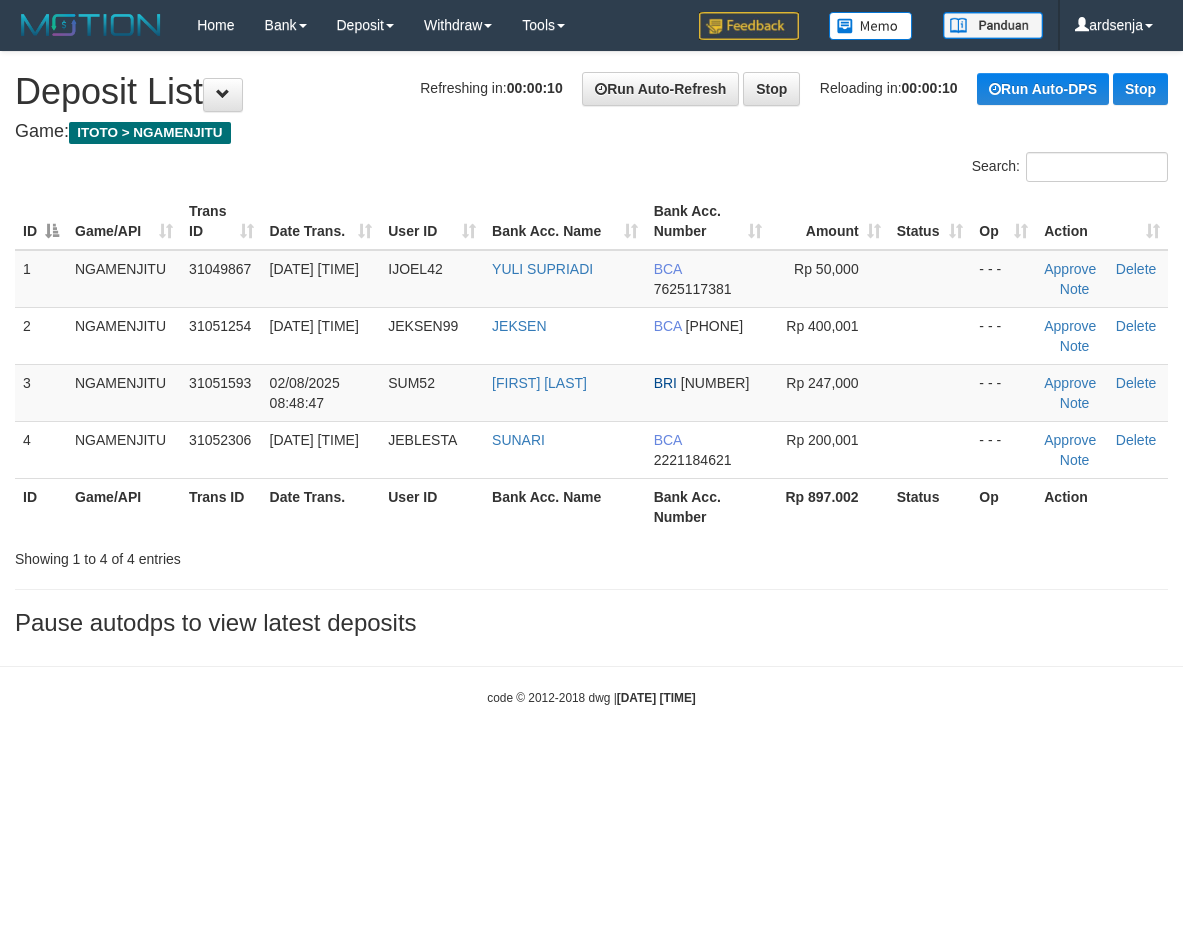 scroll, scrollTop: 0, scrollLeft: 0, axis: both 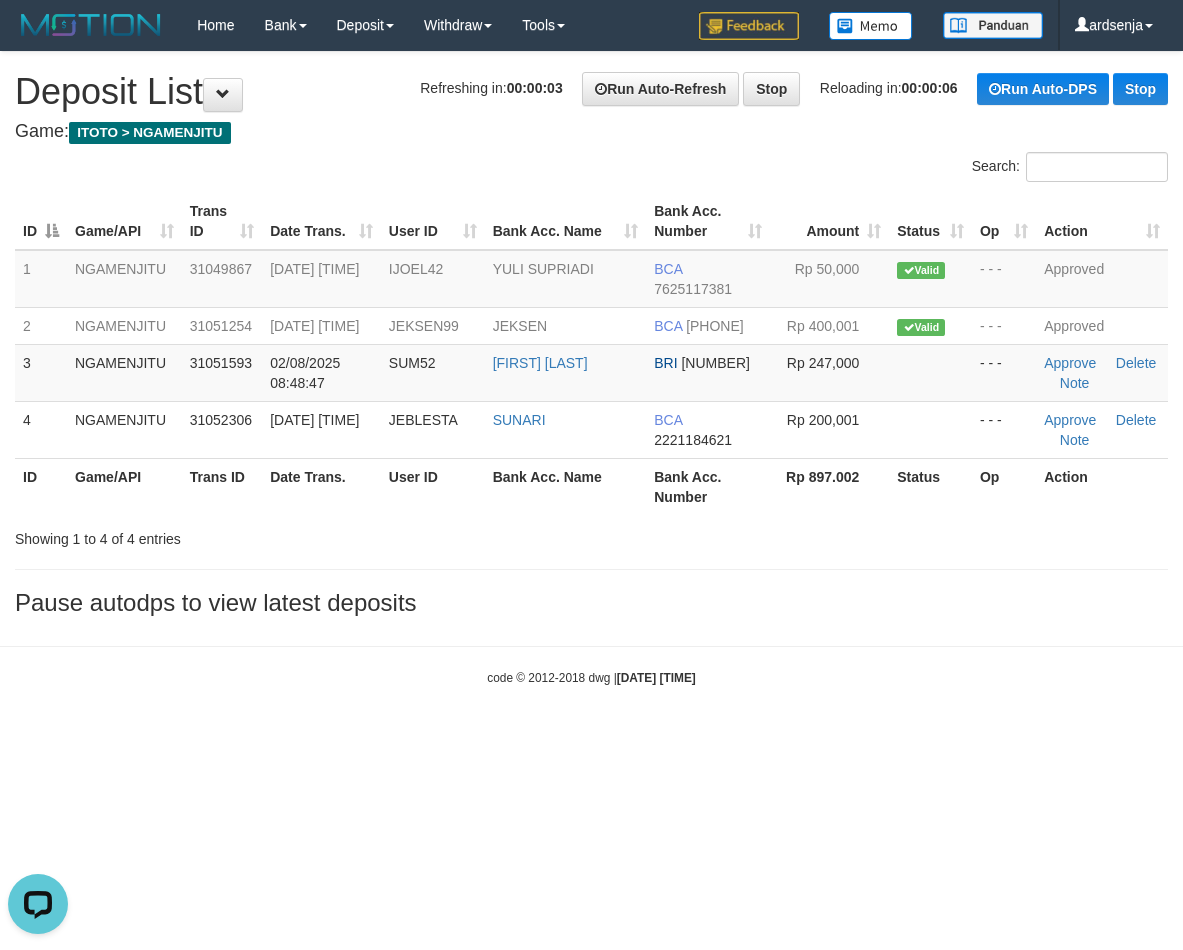 click on "Search:" at bounding box center [888, 169] 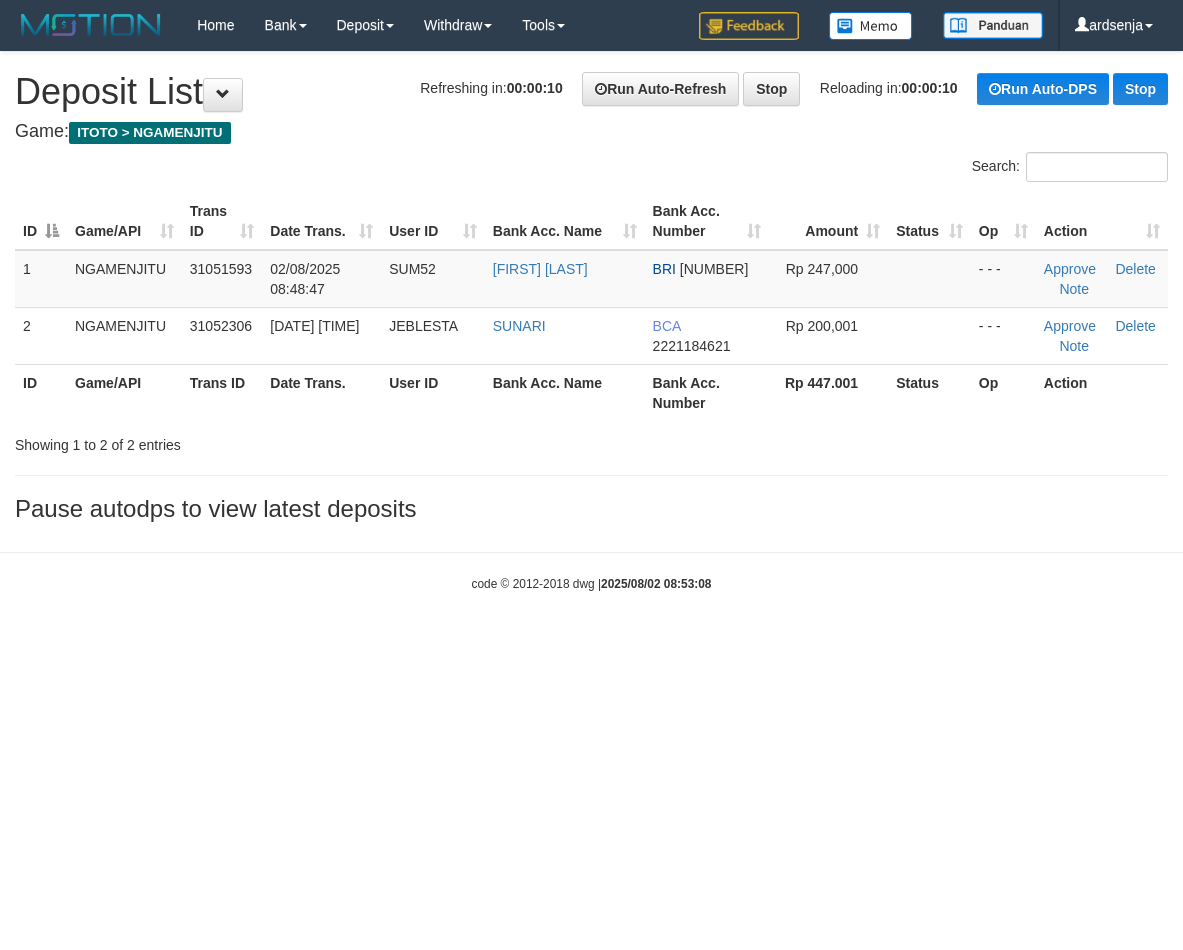 scroll, scrollTop: 0, scrollLeft: 0, axis: both 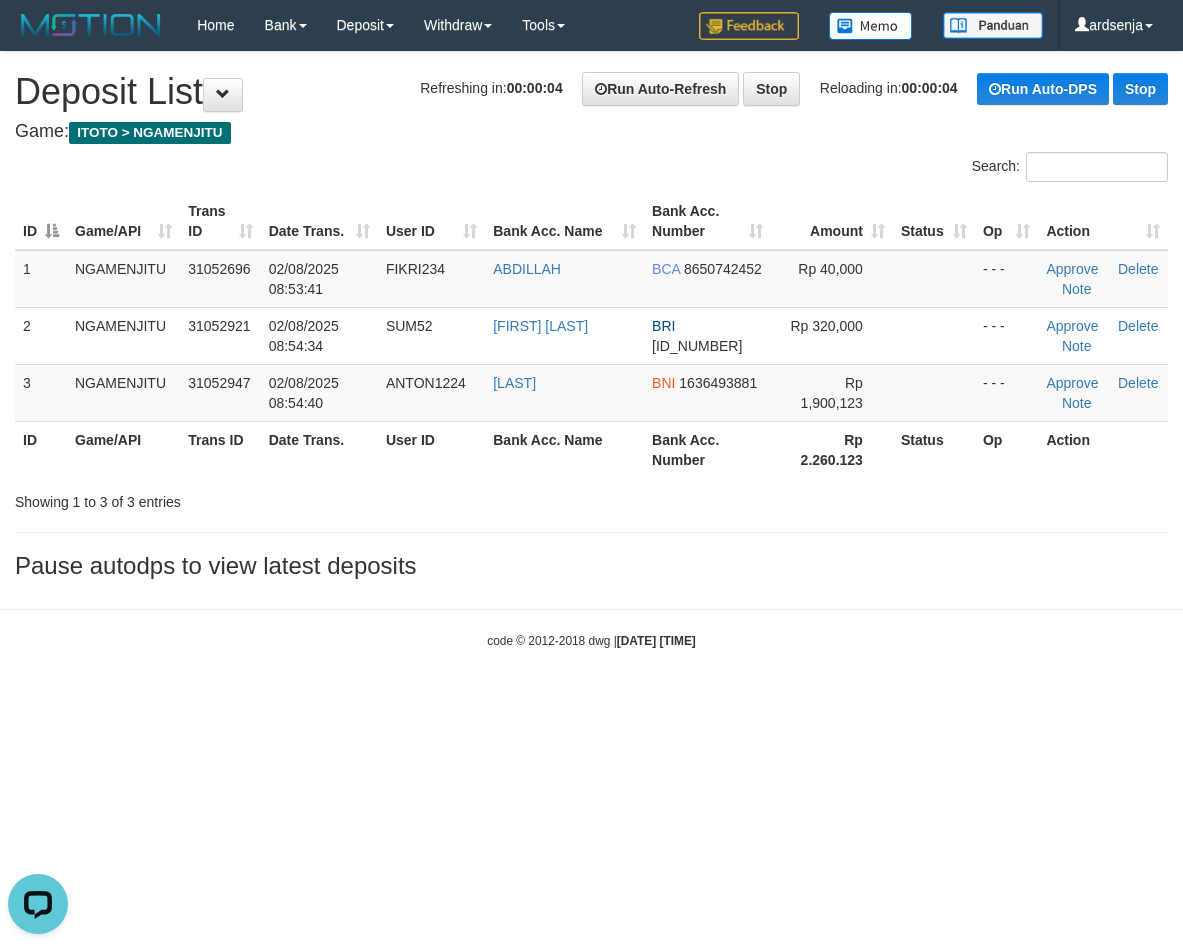 click on "Toggle navigation
Home
Bank
Account List
Load
By Website
Group
[ITOTO]													NGAMENJITU
By Load Group (DPS)
Group ard-1
Group ard-2
Group ard-3
Group ard-4" at bounding box center [591, 350] 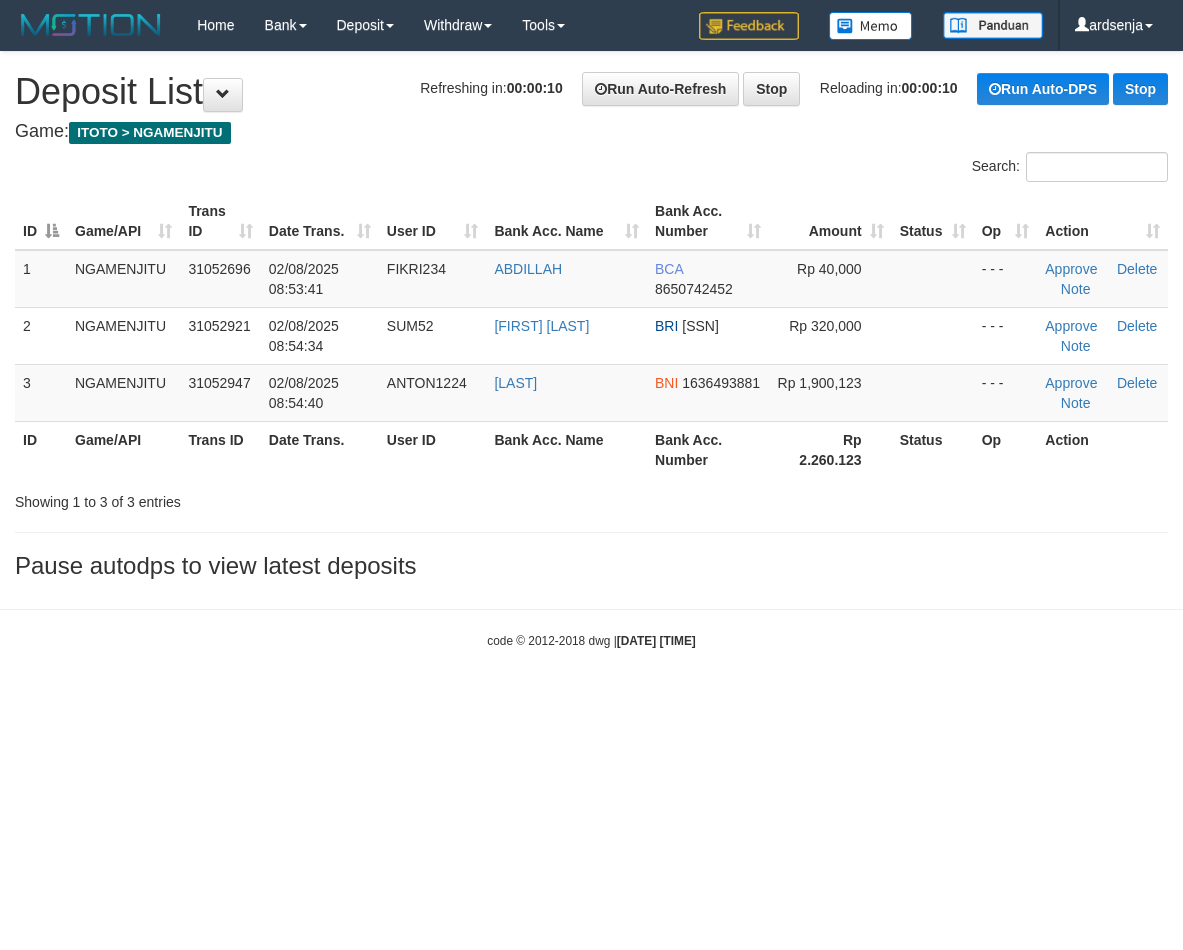 scroll, scrollTop: 0, scrollLeft: 0, axis: both 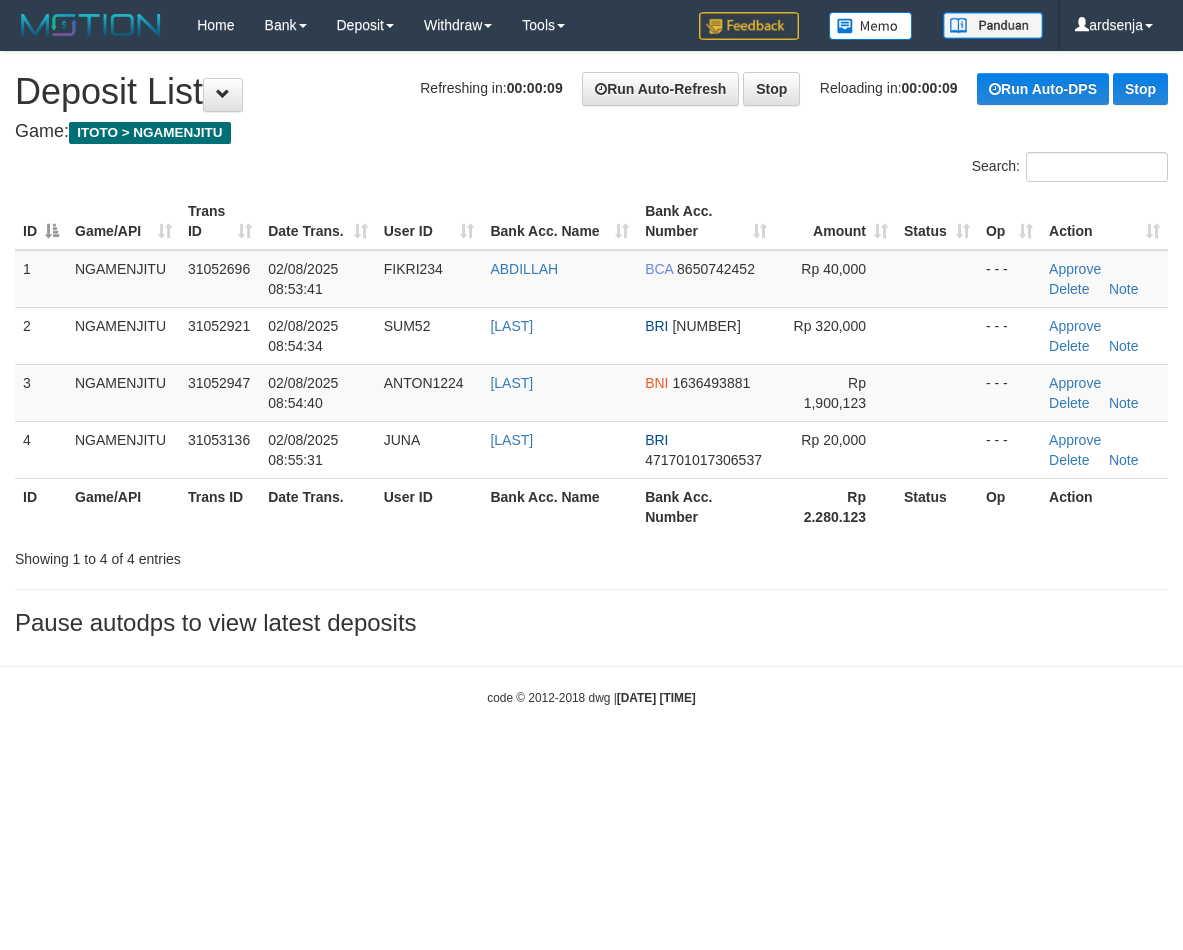 click on "Search:" at bounding box center [888, 169] 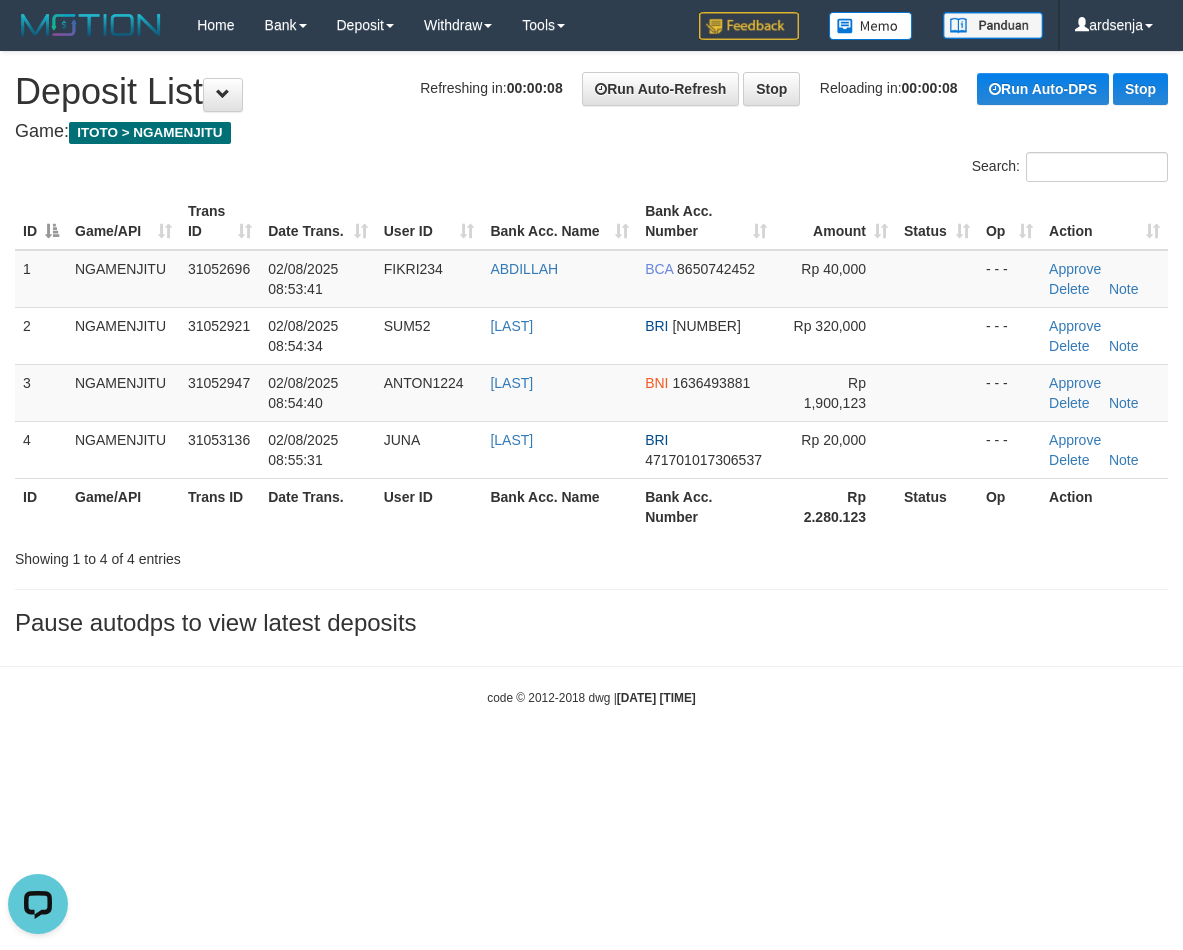 scroll, scrollTop: 0, scrollLeft: 0, axis: both 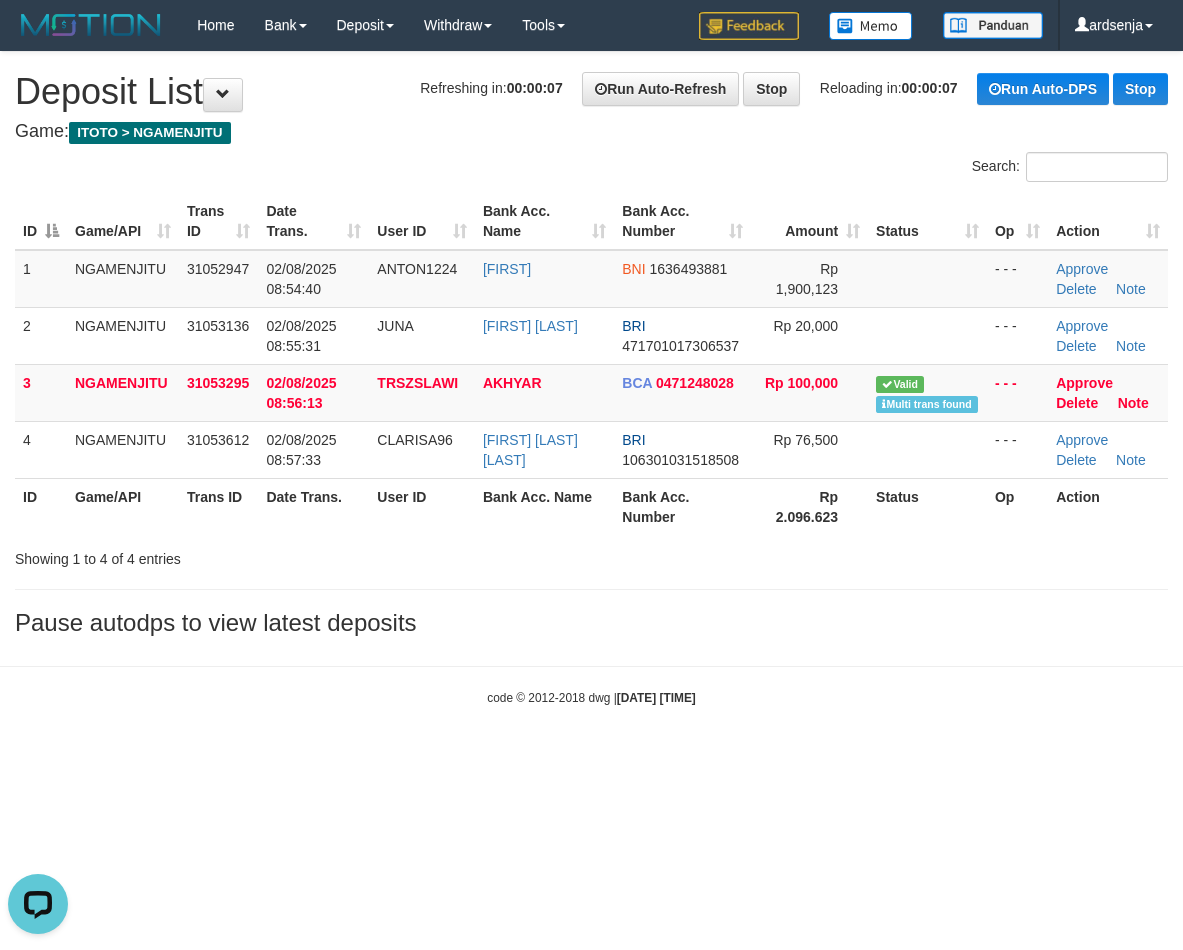 click on "code © 2012-2018 dwg |  [DATE] [TIME]" at bounding box center [591, 697] 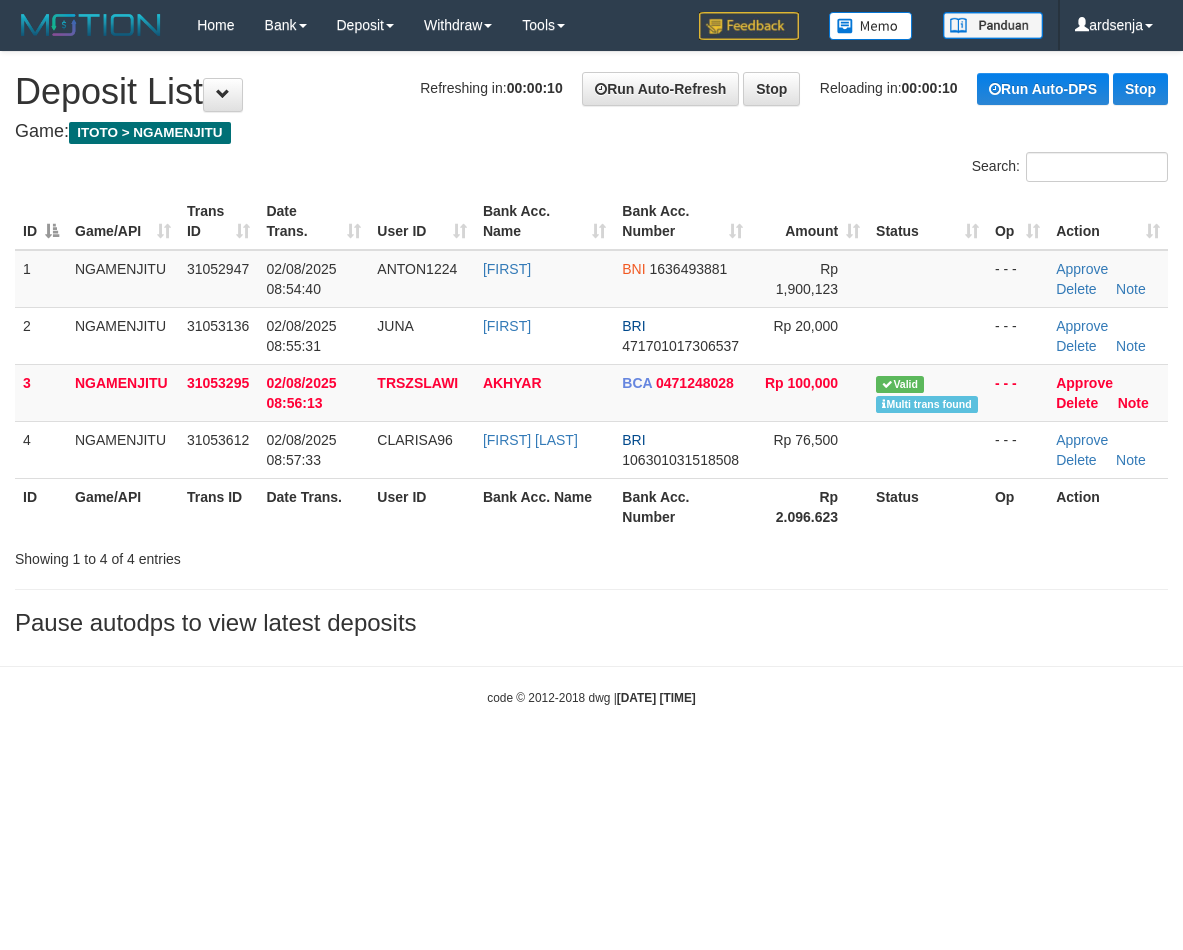 scroll, scrollTop: 0, scrollLeft: 0, axis: both 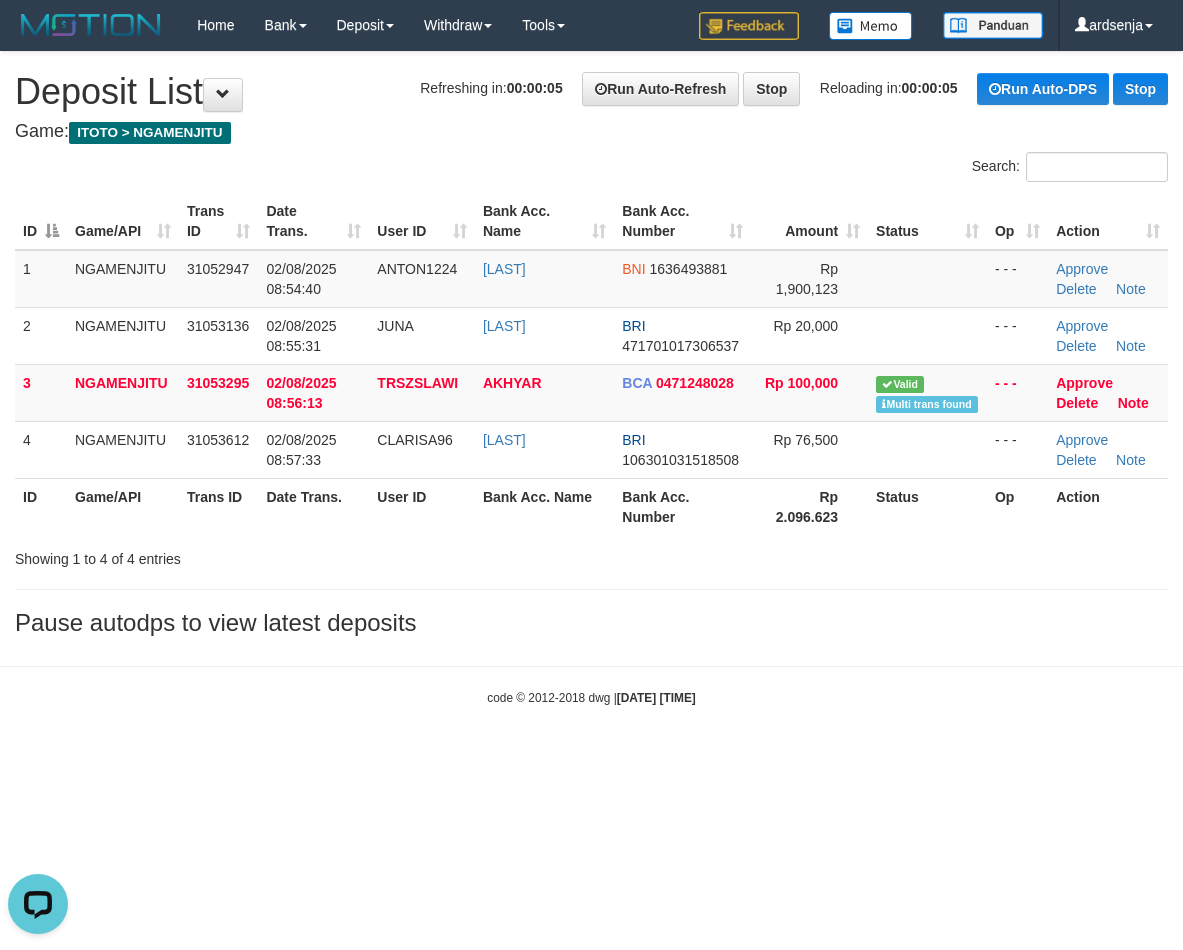click on "Toggle navigation
Home
Bank
Account List
Load
By Website
Group
[ITOTO]													NGAMENJITU
By Load Group (DPS)
Group ard-1
Group ard-2
Group ard-3
Group ard-4" at bounding box center (591, 378) 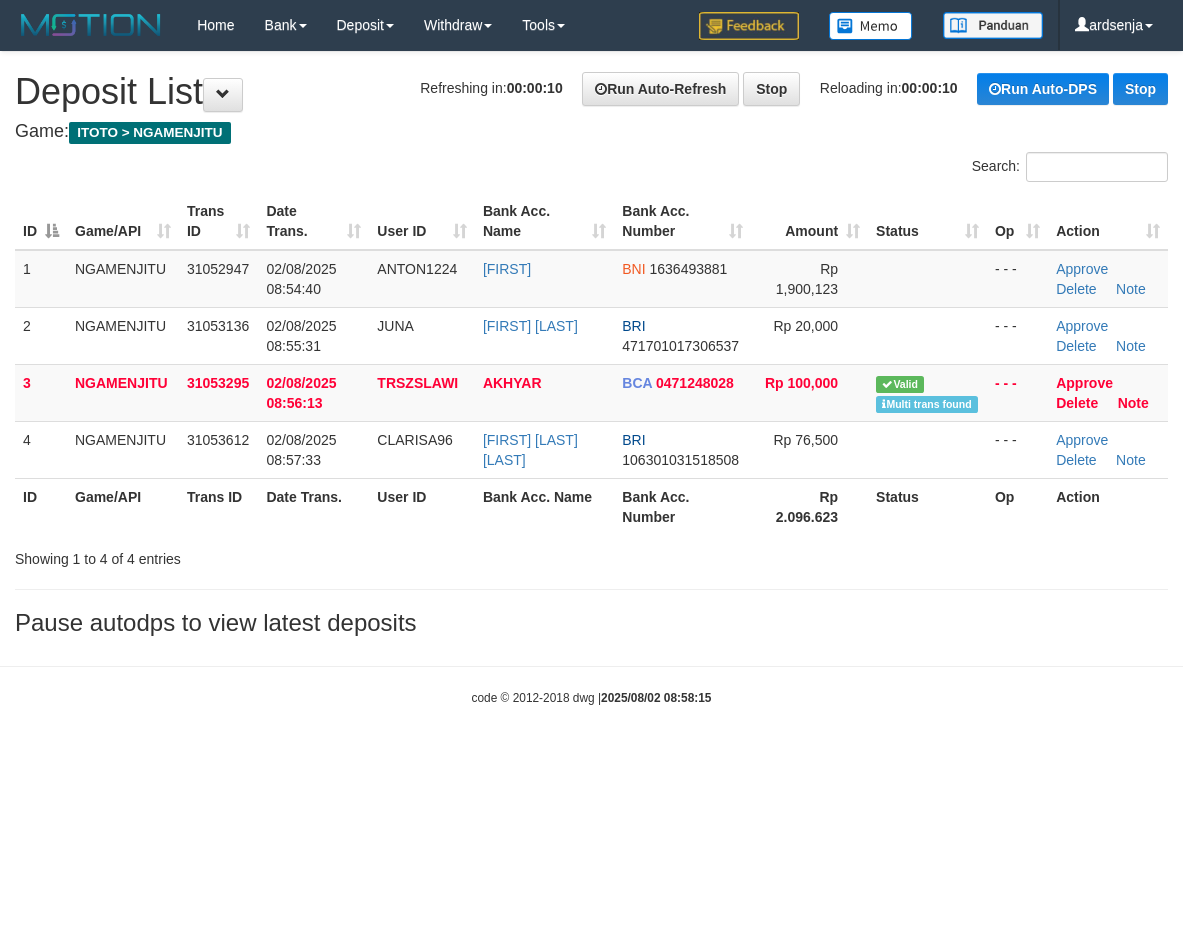 scroll, scrollTop: 0, scrollLeft: 0, axis: both 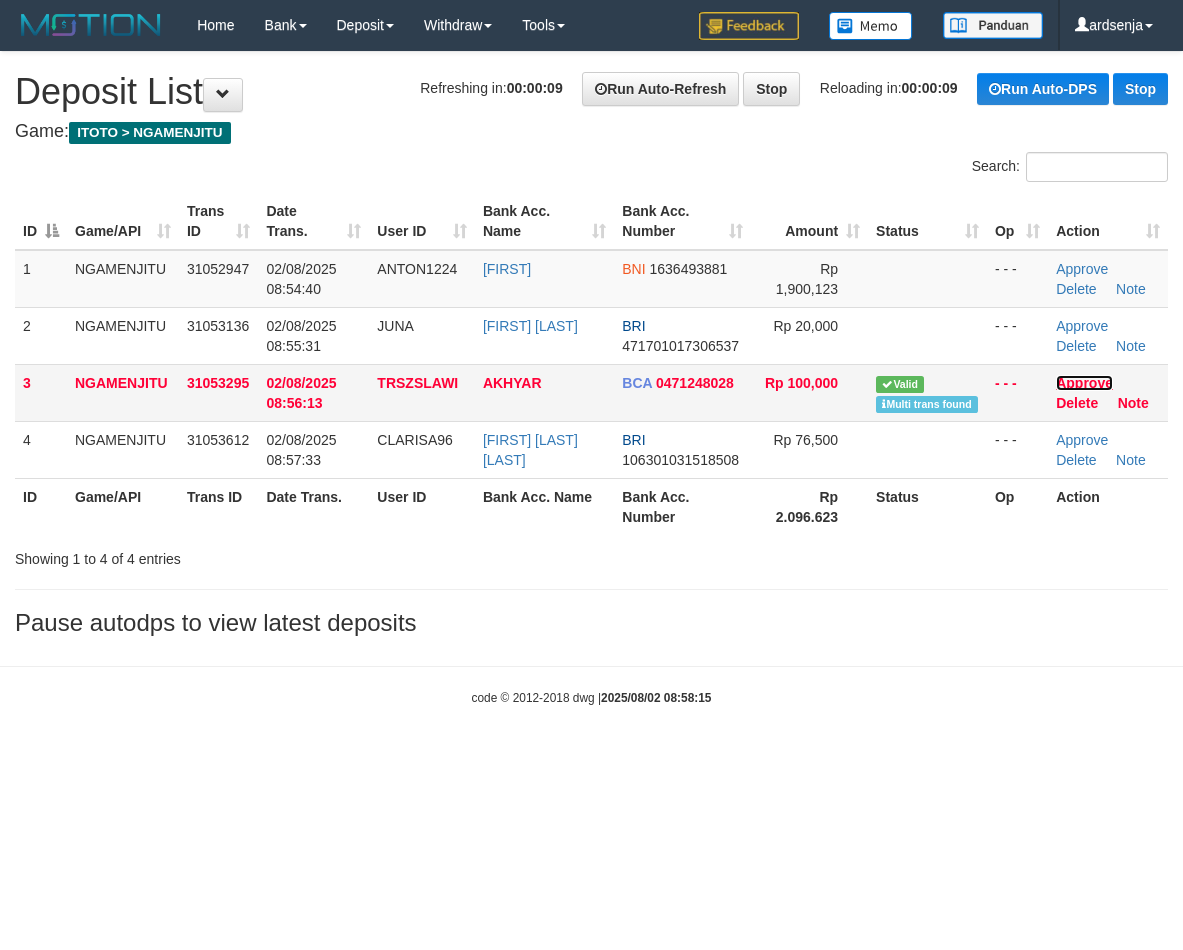 click on "Approve" at bounding box center (1084, 383) 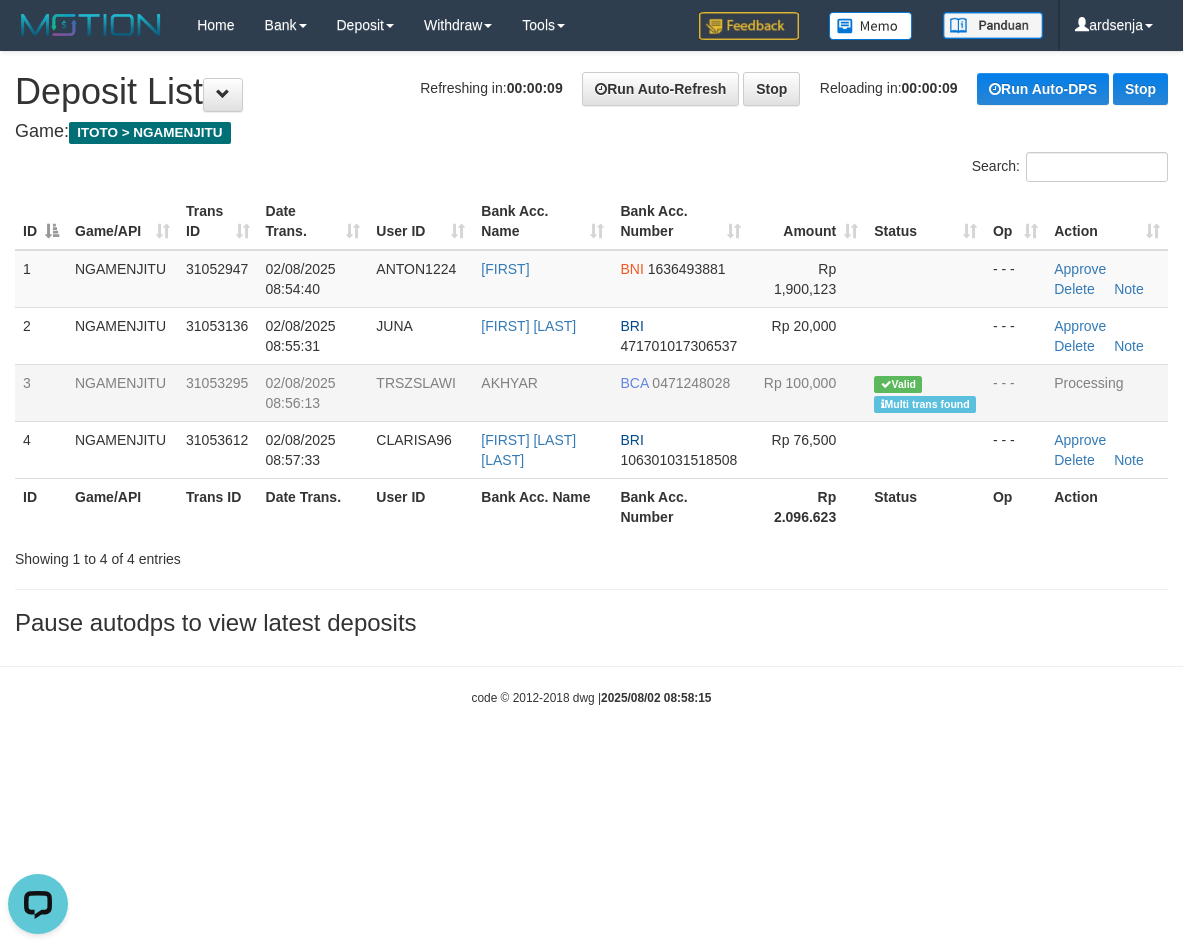 scroll, scrollTop: 0, scrollLeft: 0, axis: both 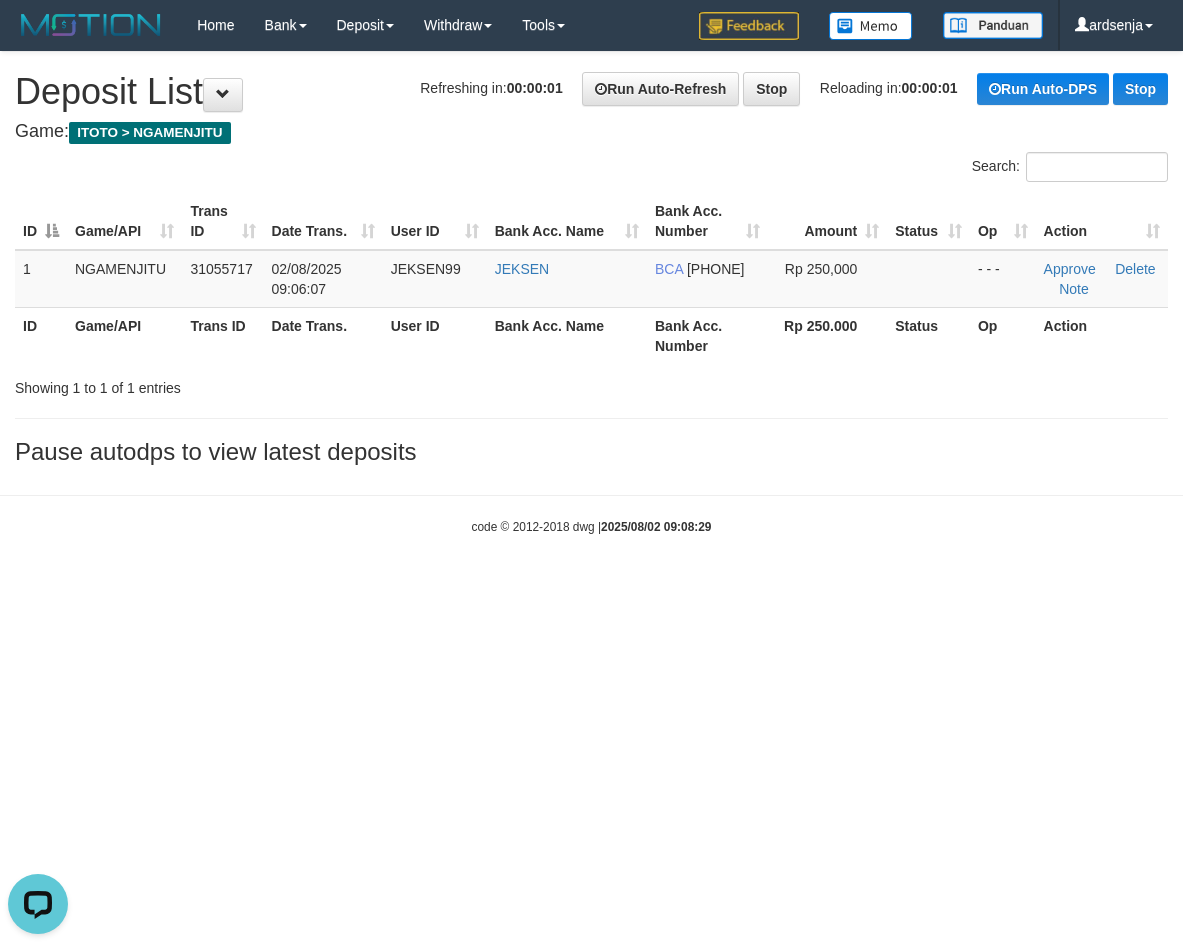click on "Pause autodps to view latest deposits" at bounding box center (591, 452) 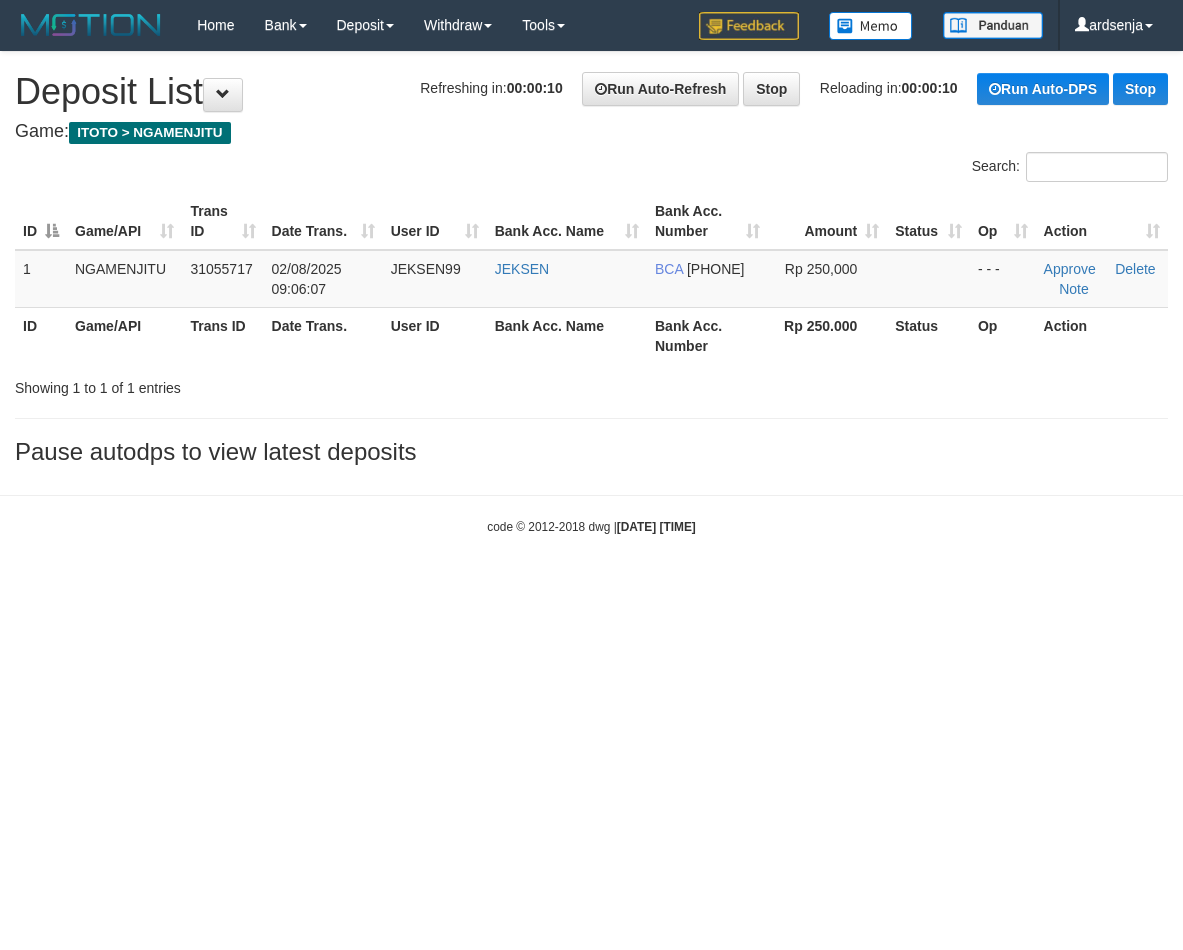 scroll, scrollTop: 0, scrollLeft: 0, axis: both 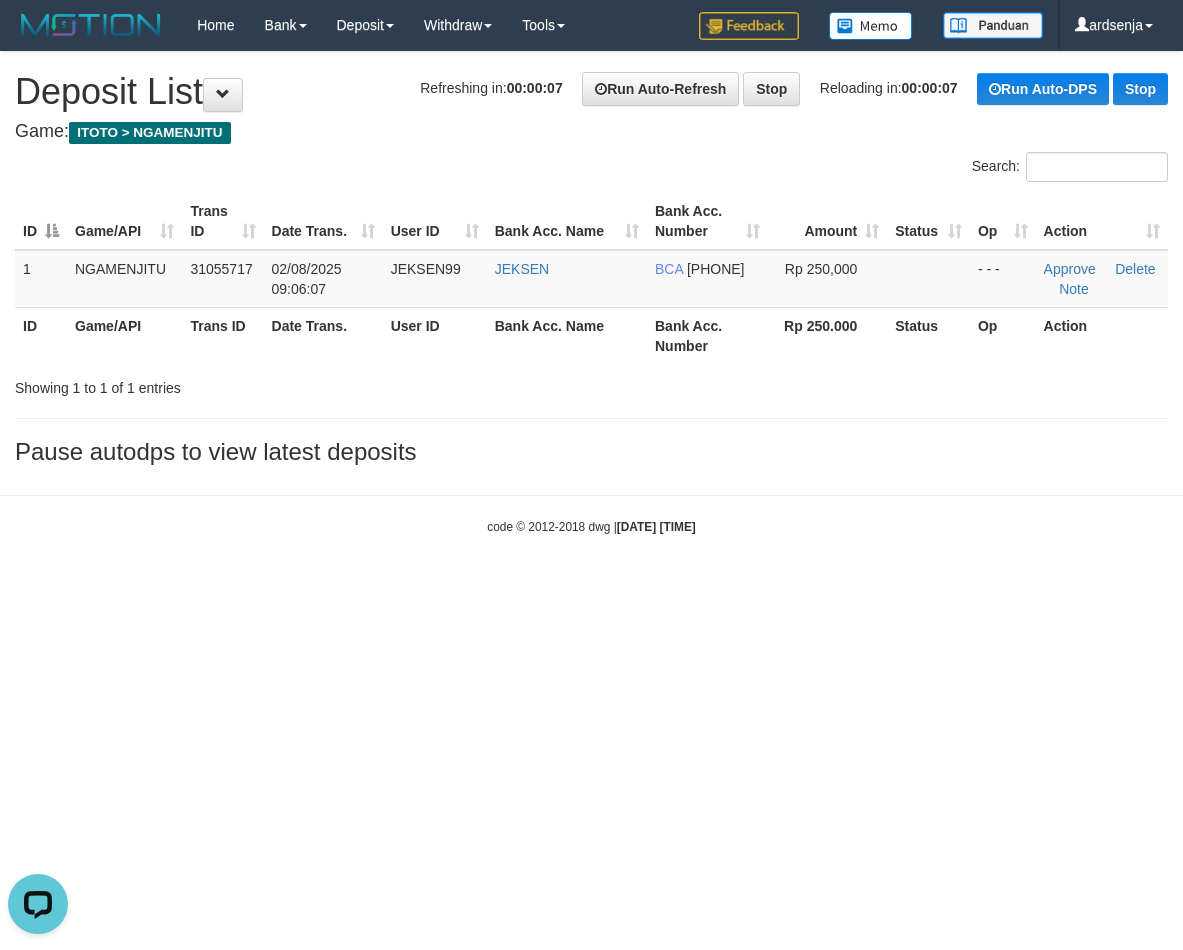 click on "Toggle navigation
Home
Bank
Account List
Load
By Website
Group
[ITOTO]													NGAMENJITU
By Load Group (DPS)
Group ard-1
Group ard-2
Group ard-3
Group ard-4" at bounding box center (591, 293) 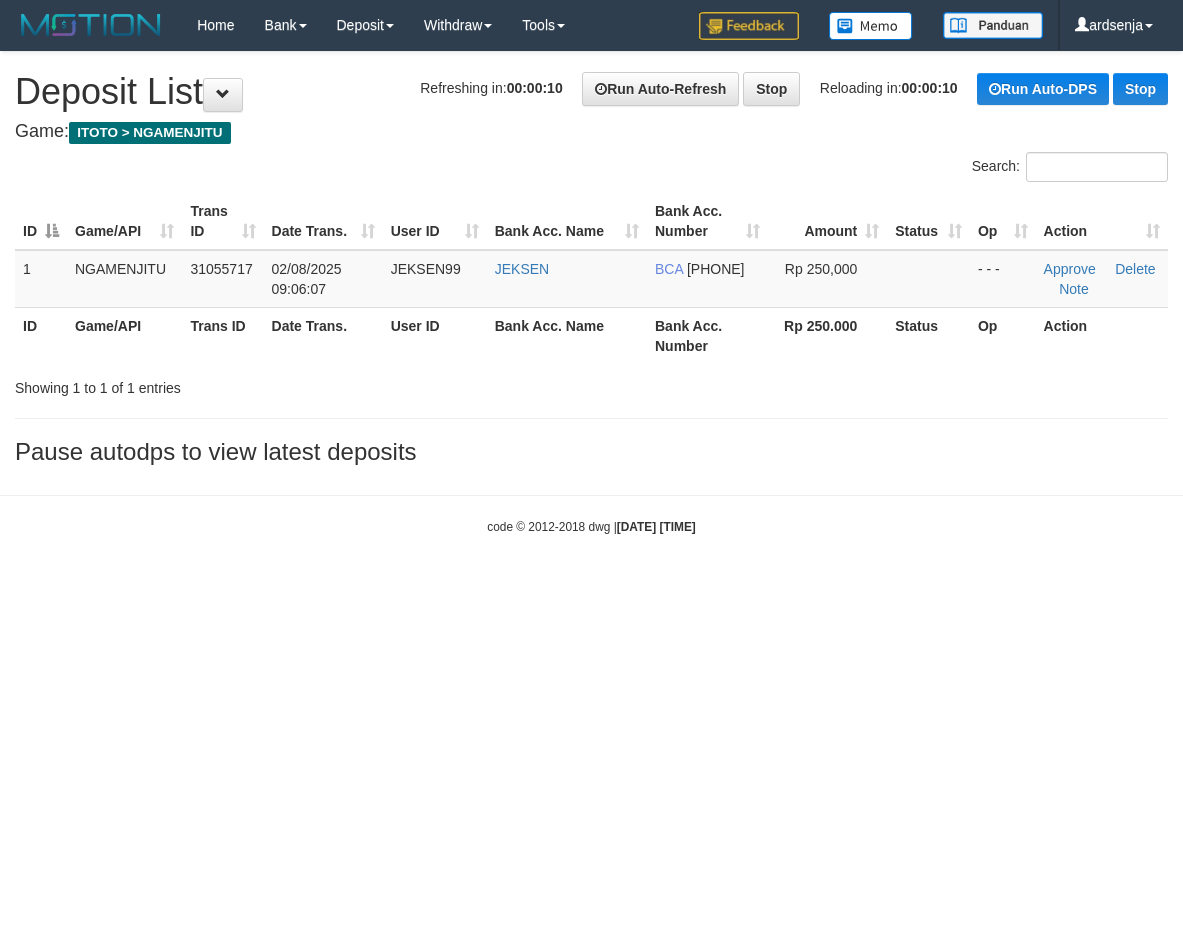 scroll, scrollTop: 0, scrollLeft: 0, axis: both 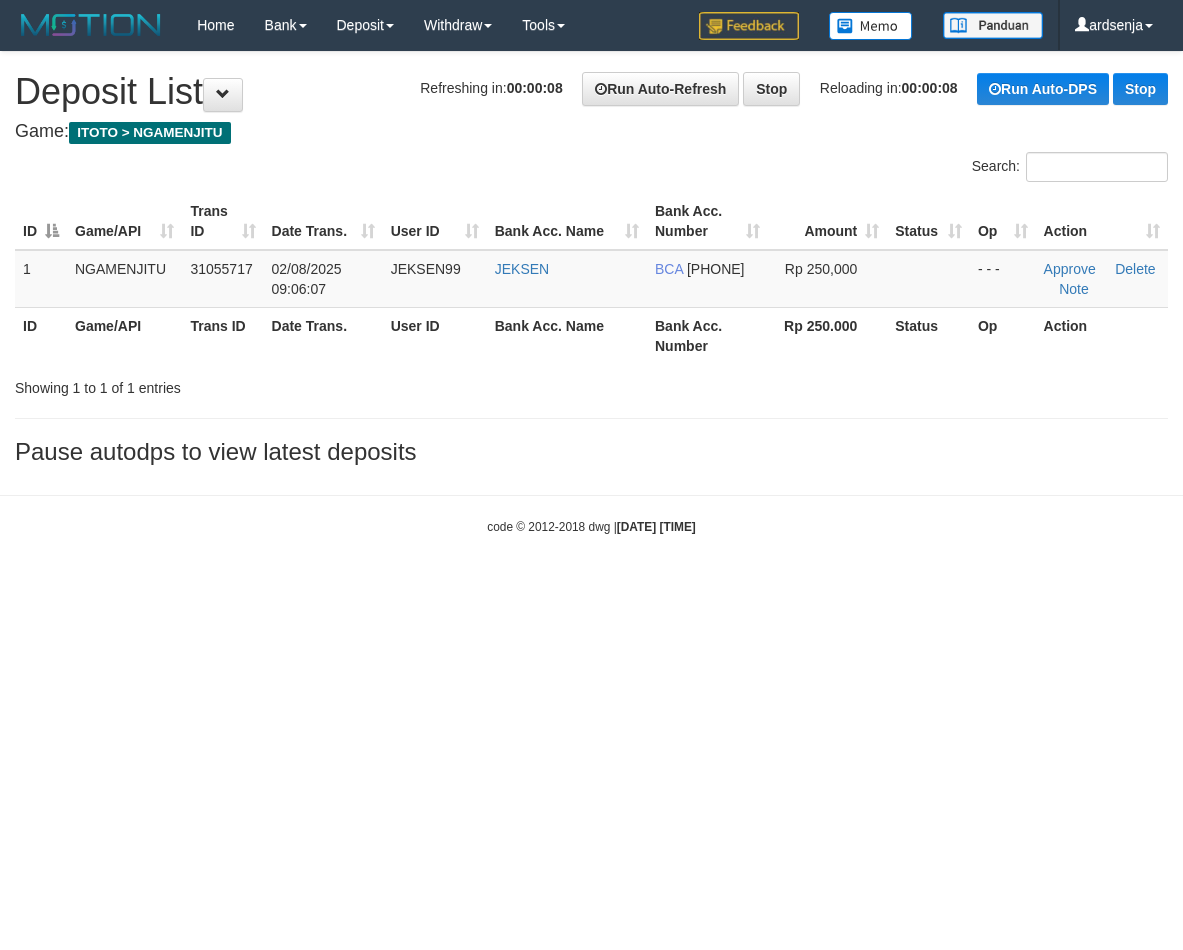 click on "code © 2012-2018 dwg |  [DATE] [TIME]" at bounding box center (591, 526) 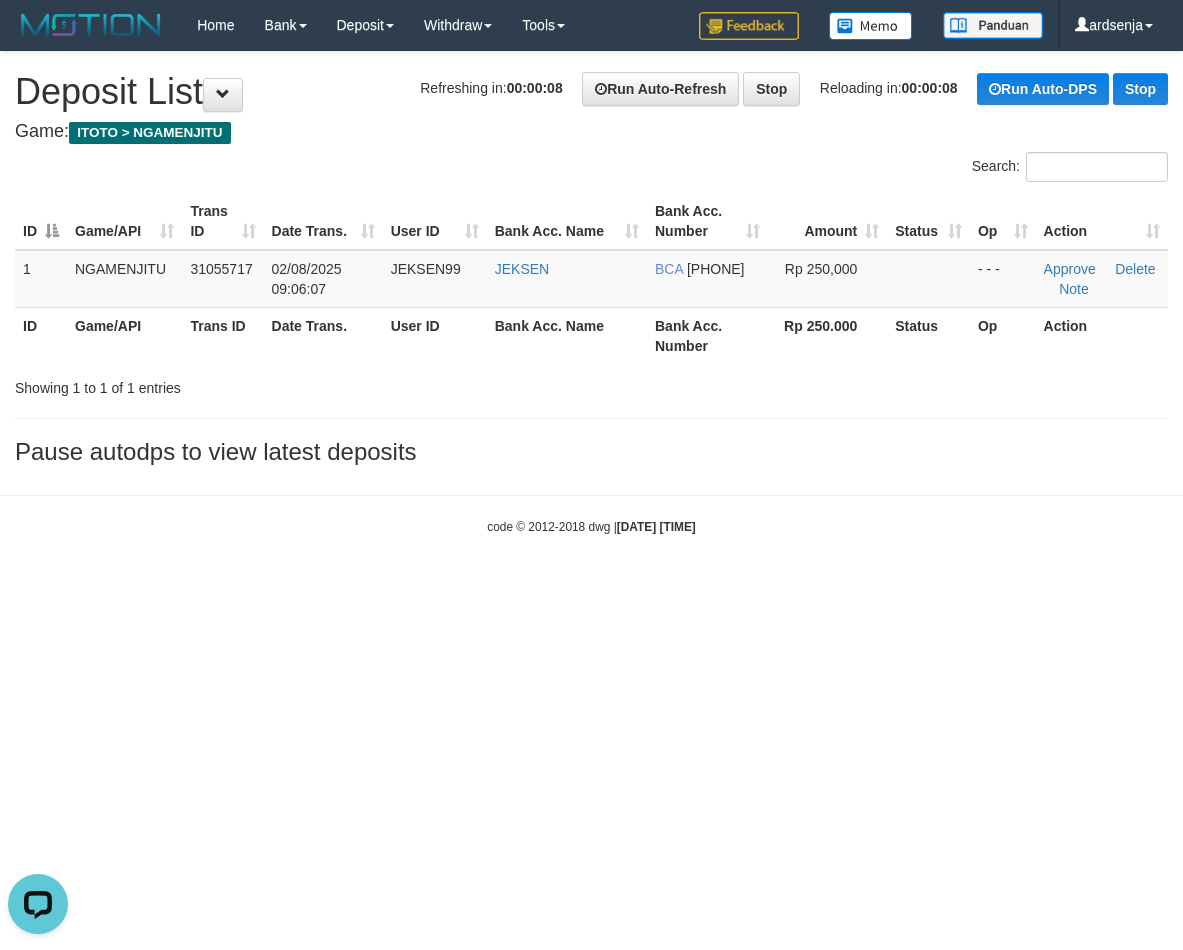 scroll, scrollTop: 0, scrollLeft: 0, axis: both 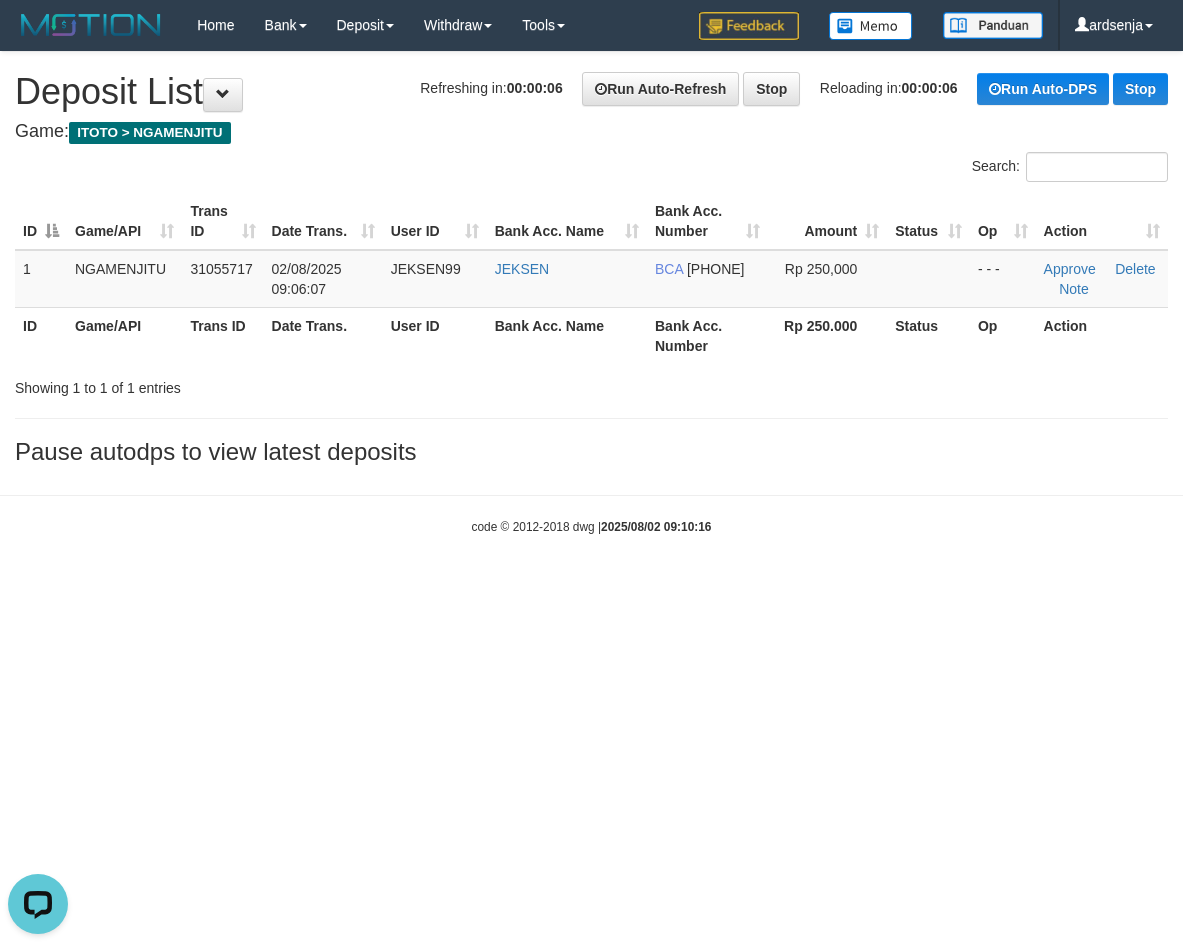 click on "Toggle navigation
Home
Bank
Account List
Load
By Website
Group
[ITOTO]													NGAMENJITU
By Load Group (DPS)
Group ard-1
Group ard-2
Group ard-3
Group ard-4
Mutasi Bank 							 -" at bounding box center (591, 293) 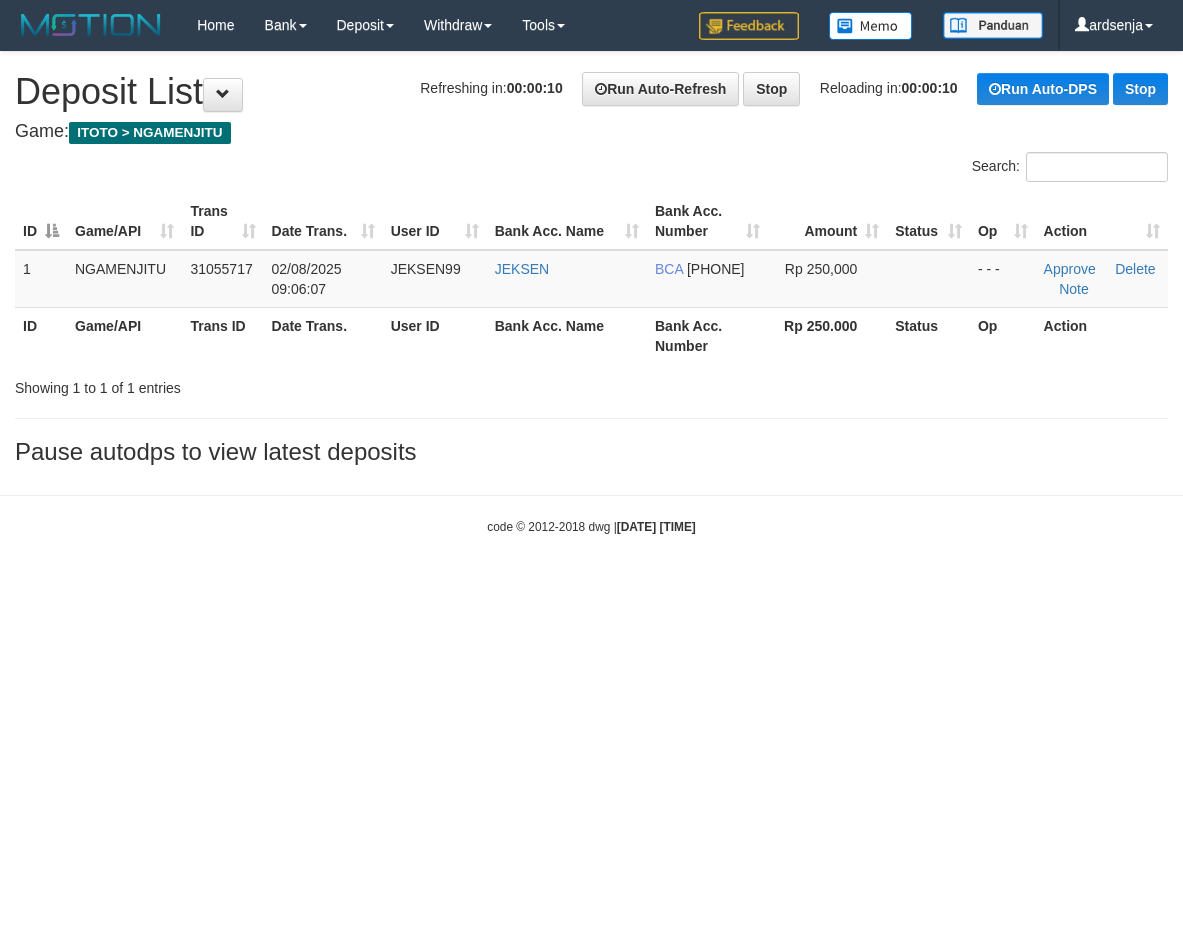 scroll, scrollTop: 0, scrollLeft: 0, axis: both 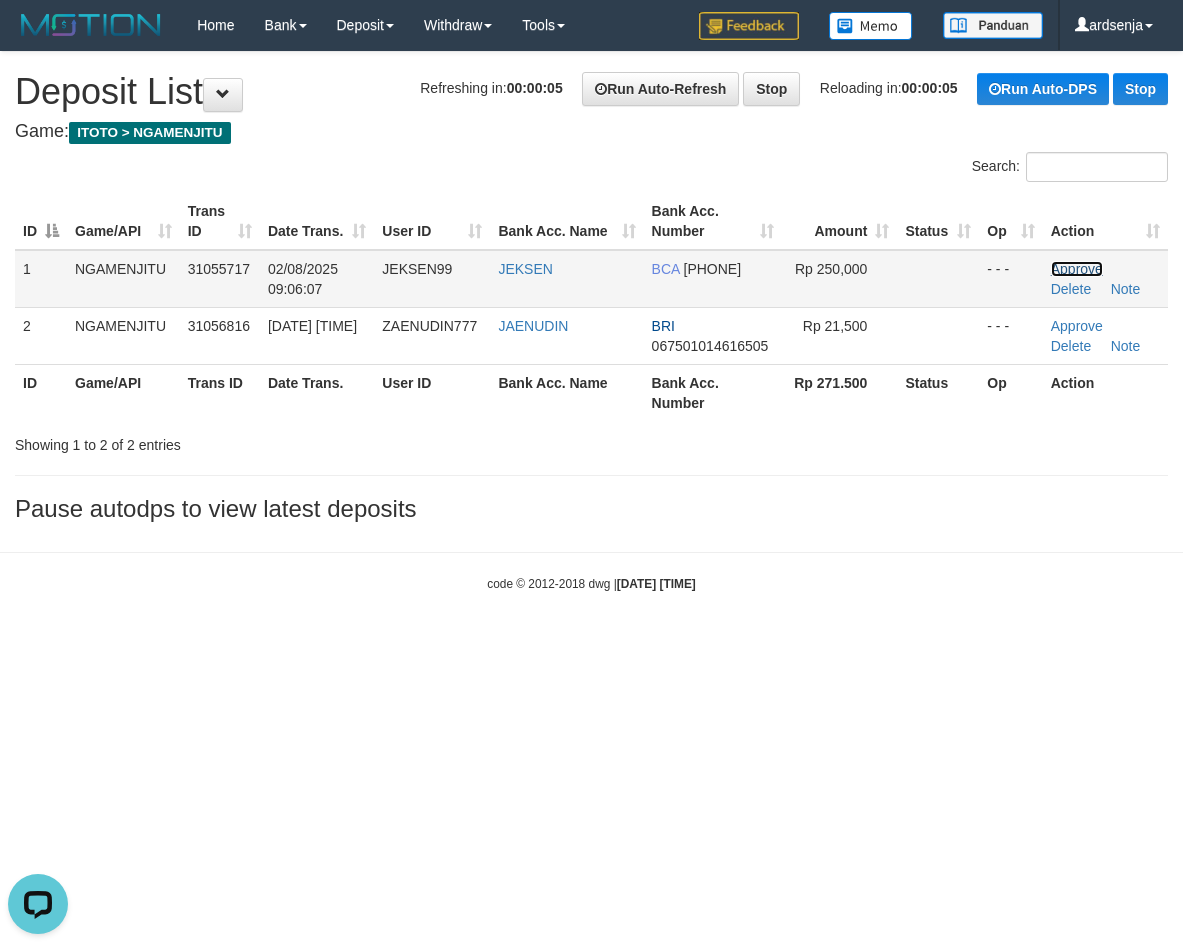 click on "Approve" at bounding box center [1077, 269] 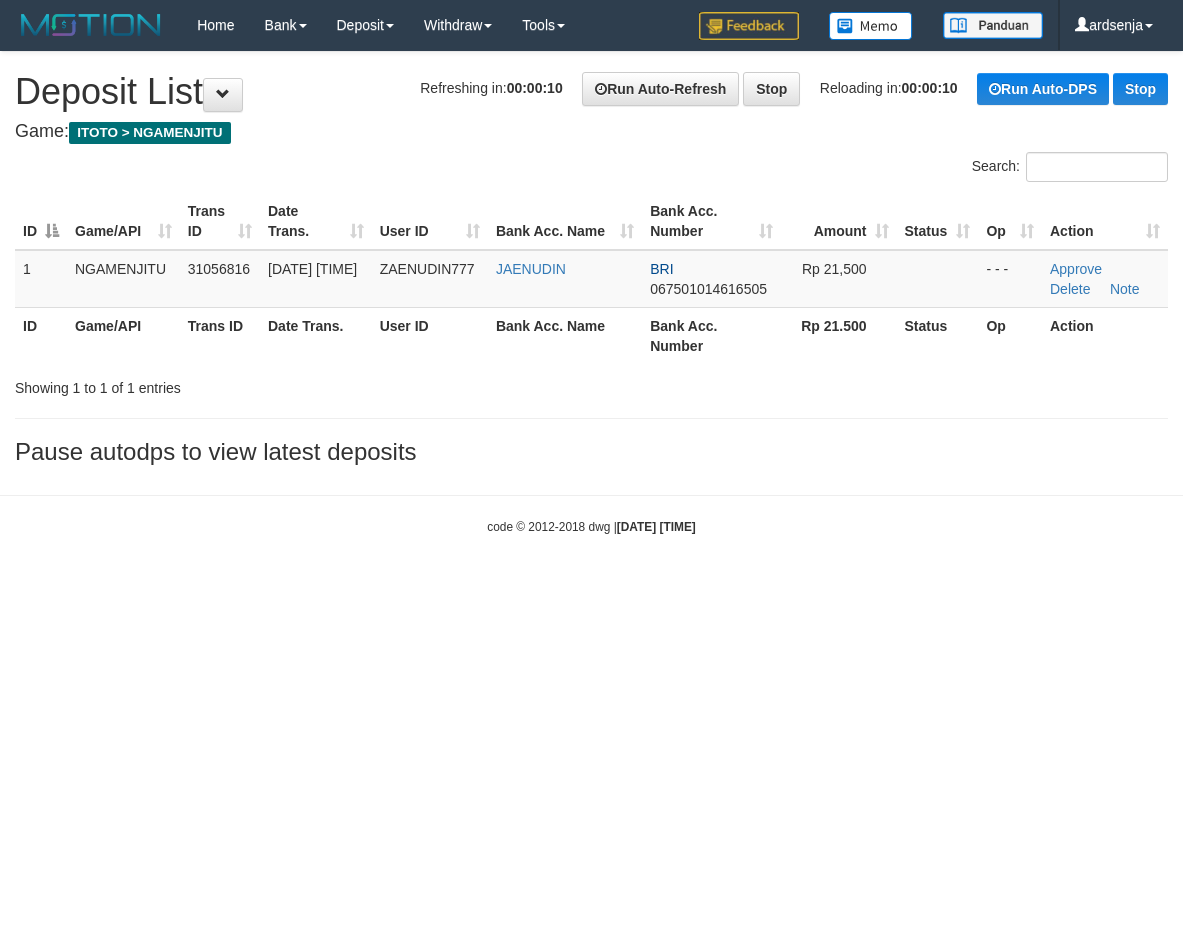 scroll, scrollTop: 0, scrollLeft: 0, axis: both 